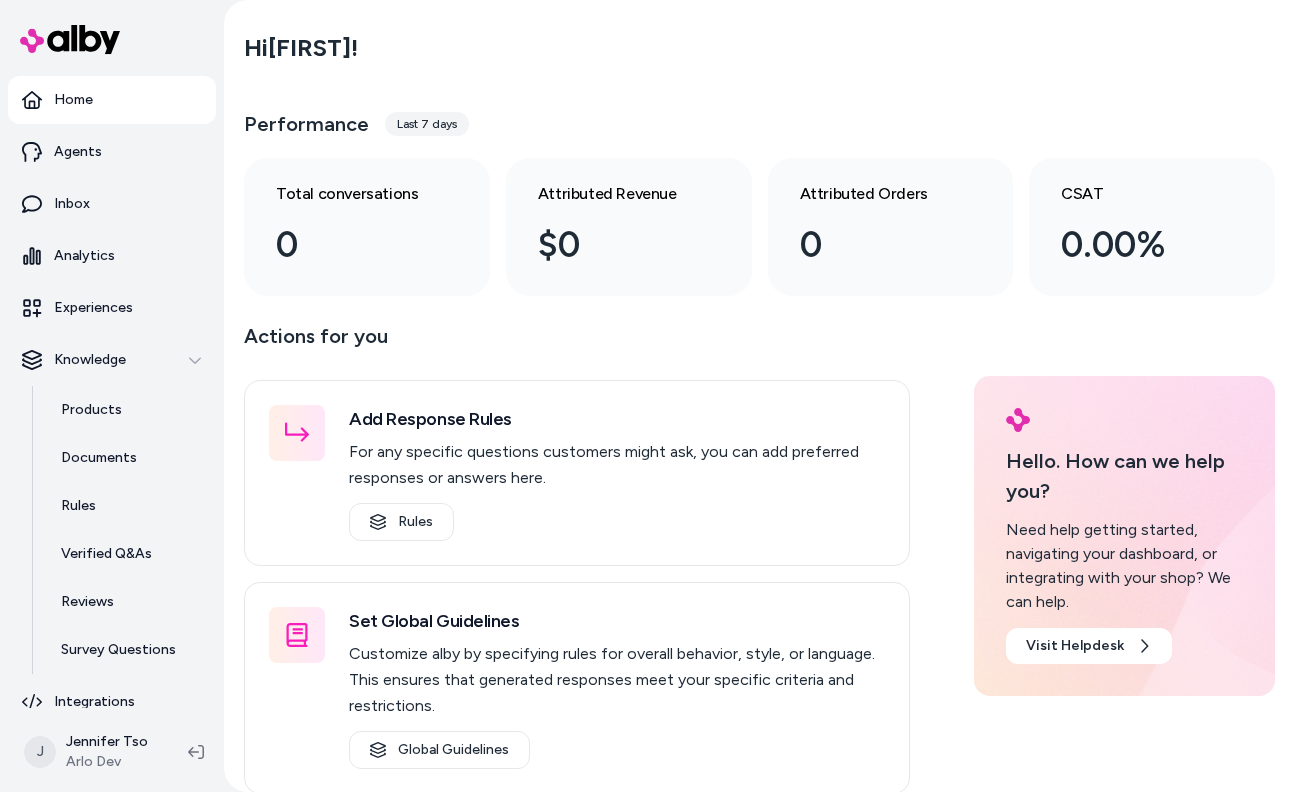 scroll, scrollTop: 0, scrollLeft: 0, axis: both 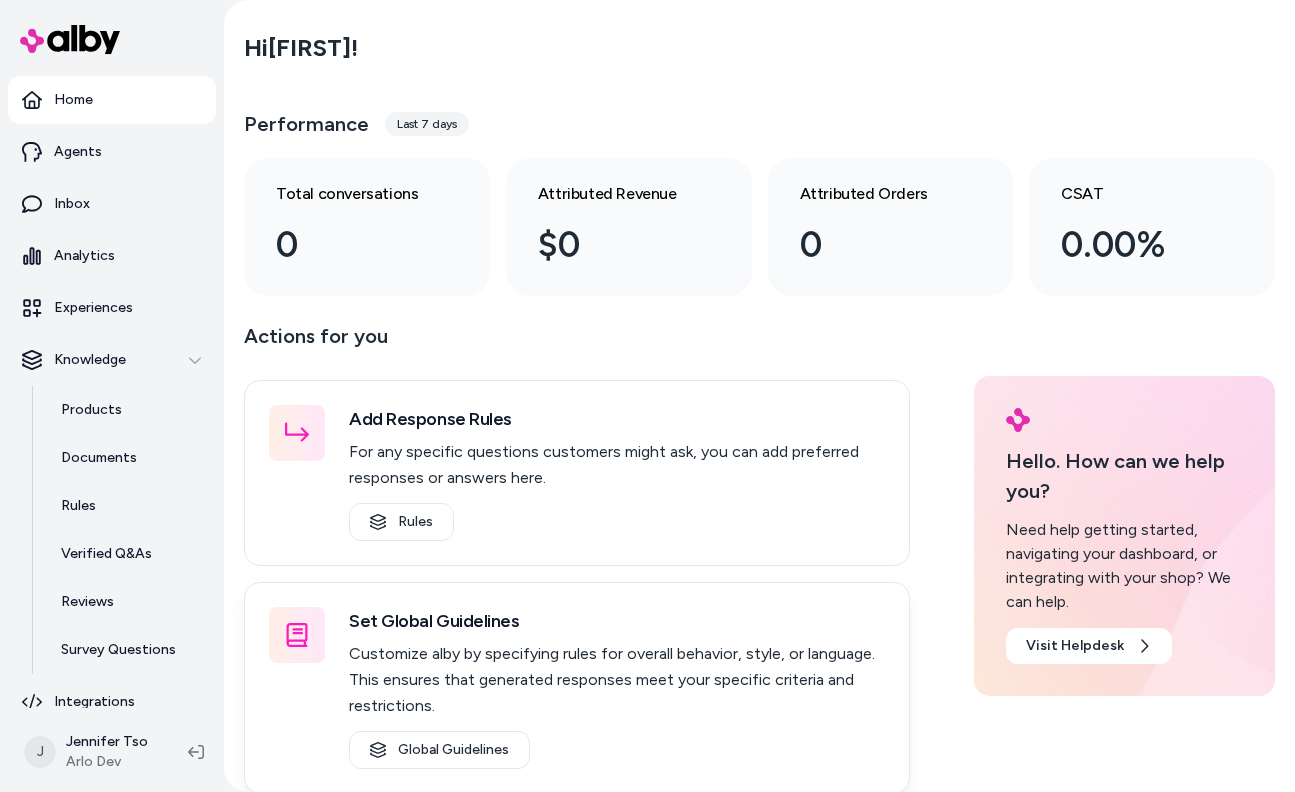 click on "Customize alby by specifying rules for overall behavior, style, or language. This ensures that generated responses meet your specific criteria and restrictions." at bounding box center (617, 680) 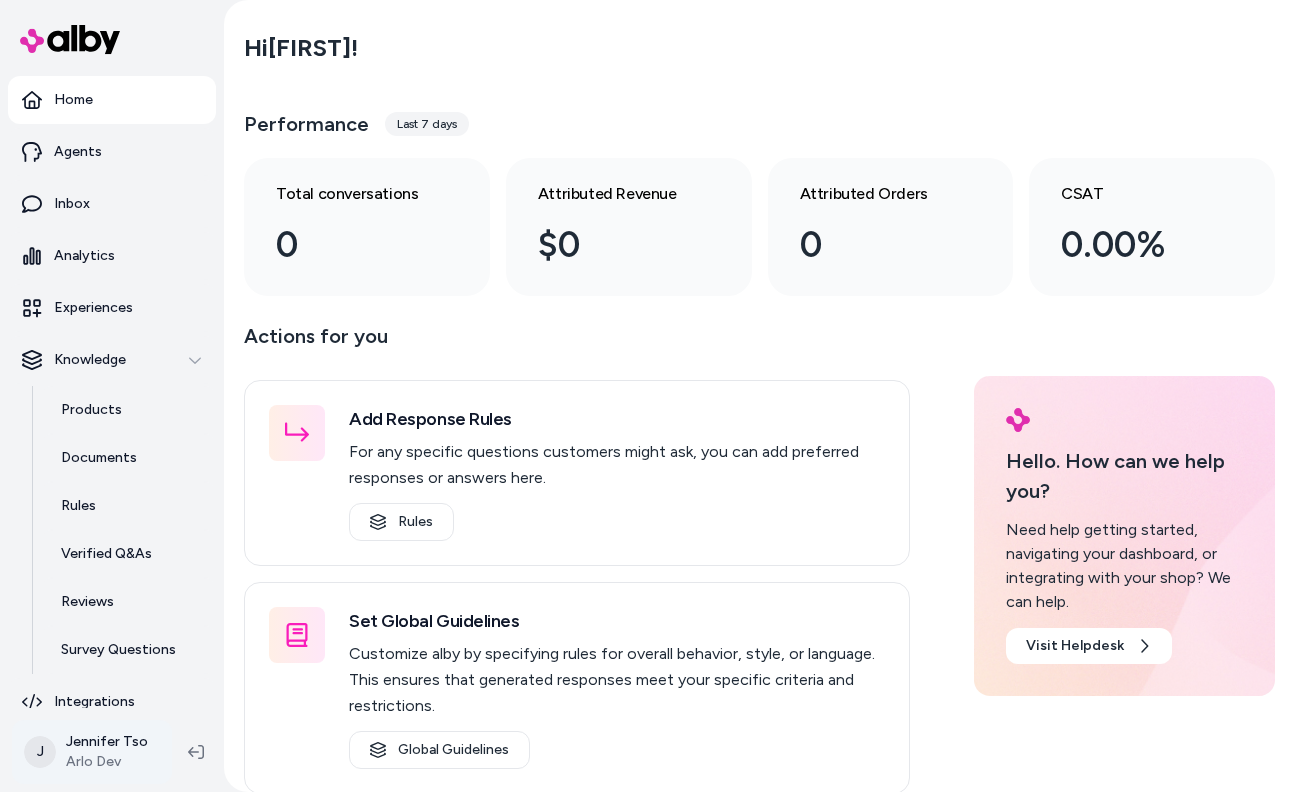 click on "Home Agents Inbox Analytics Experiences Knowledge Products Documents Rules Verified Q&As Reviews Survey Questions Integrations J [FIRST] [LAST] [COMPANY] Hi  [FIRST] ! Performance Last 7 days Total conversations   0 Attributed Revenue   $0 Attributed Orders   0 CSAT   0.00% Actions for you Add Response Rules For any specific questions customers might ask, you can add preferred responses or answers here. Rules Set Global Guidelines Customize alby by specifying rules for overall behavior, style, or language. This ensures that generated responses meet your specific criteria and restrictions. Global Guidelines Configure Experiences Control the shopper-facing experience by choosing where alby appears, the types of questions alby can answer (skills), and customizing the look and feel. Experiences Hello. How can we help you? Need help getting started, navigating your dashboard, or integrating with your shop? We can help. Visit Helpdesk" at bounding box center (647, 396) 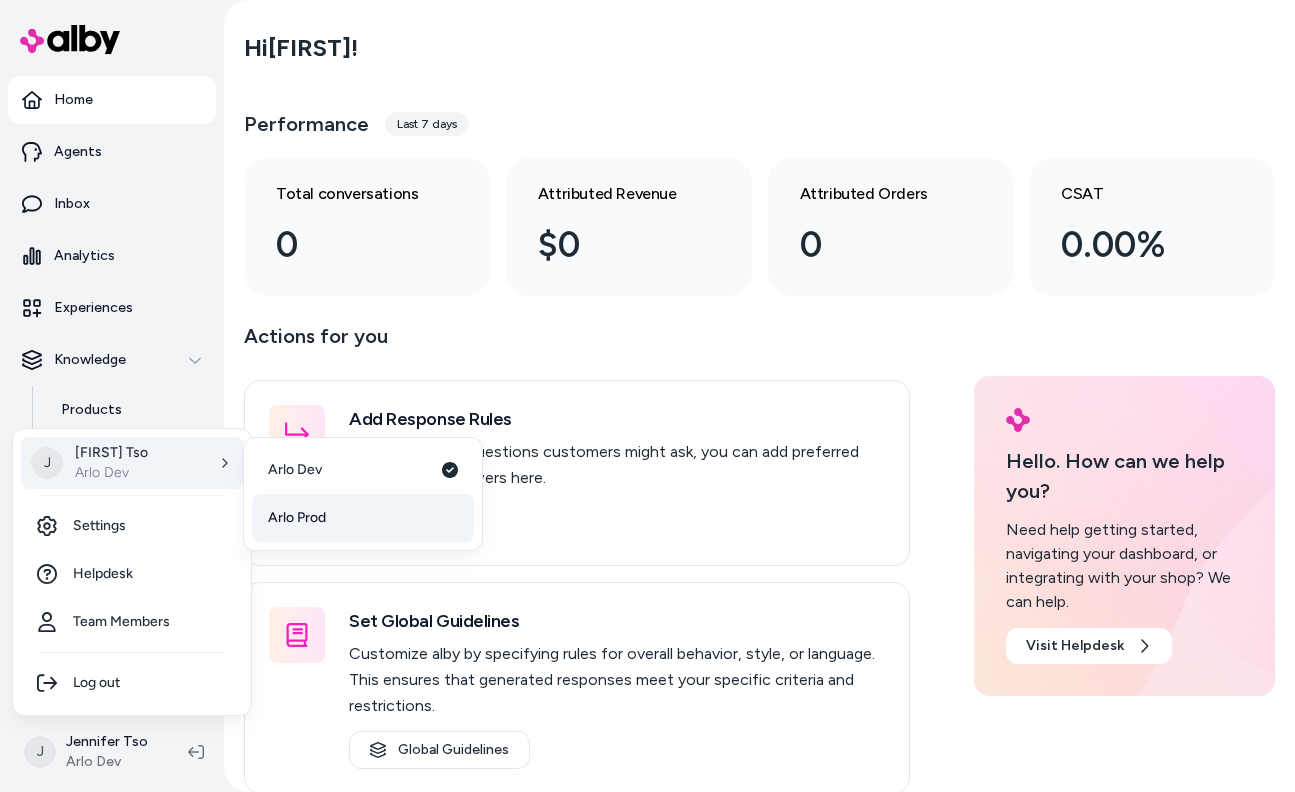 click on "Arlo Prod" at bounding box center [363, 518] 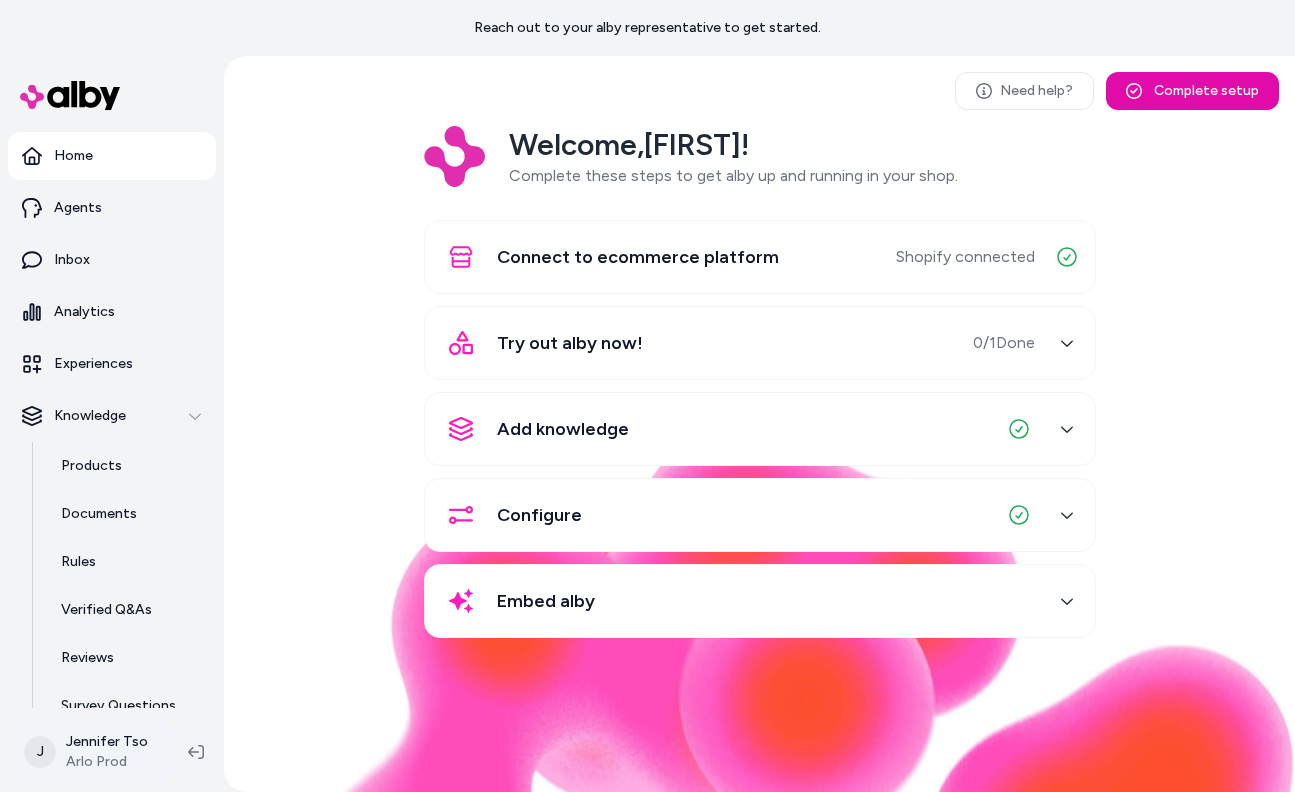 scroll, scrollTop: 0, scrollLeft: 0, axis: both 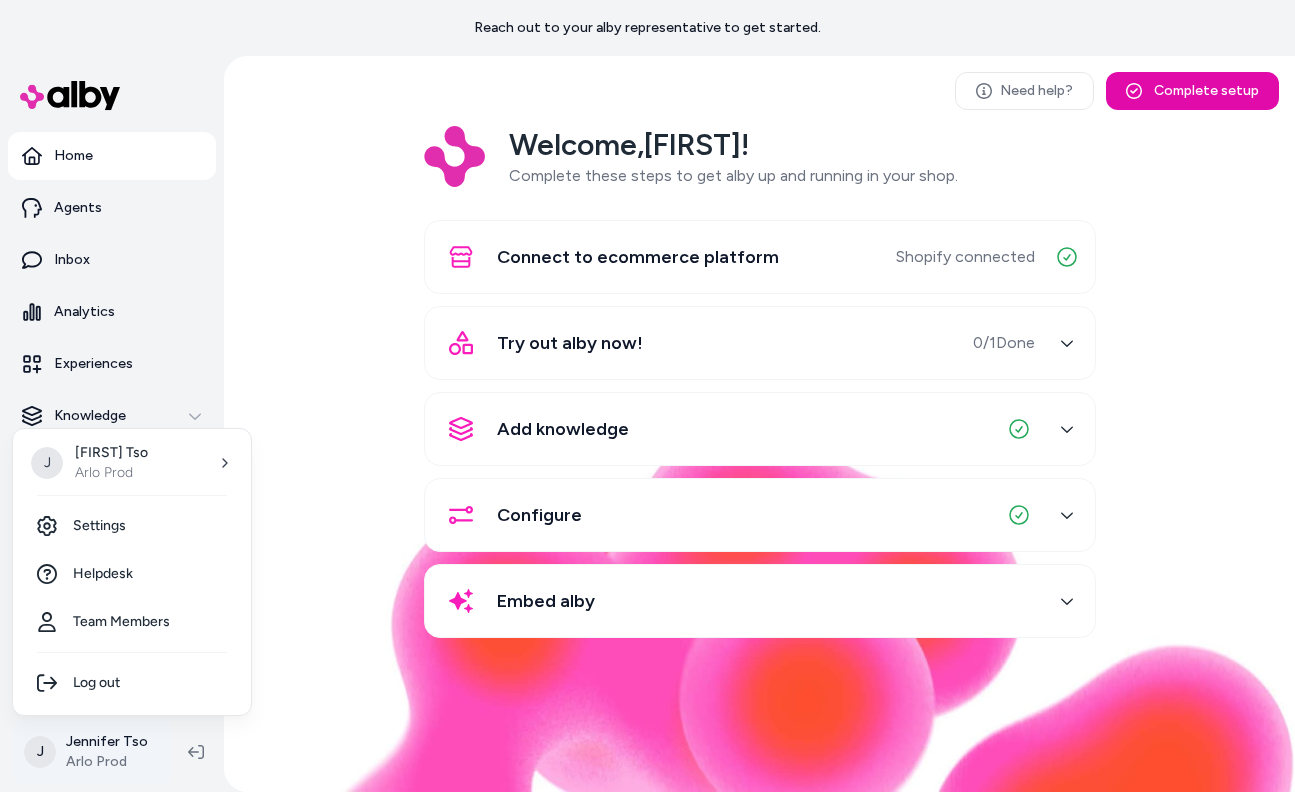click on "Reach out to your alby representative to get started. Home Agents Inbox Analytics Experiences Knowledge Products Documents Rules Verified Q&As Reviews Survey Questions Integrations J [FIRST] [LAST] Arlo Prod Need help? Complete setup Welcome, Jennifer ! Complete these steps to get alby up and running in your shop. Connect to ecommerce platform Shopify connected Try out alby now! 0 / 1 Done Add knowledge Configure Embed alby J [FIRST]   [LAST] Arlo Prod Settings Helpdesk Team Members Log out" at bounding box center [647, 396] 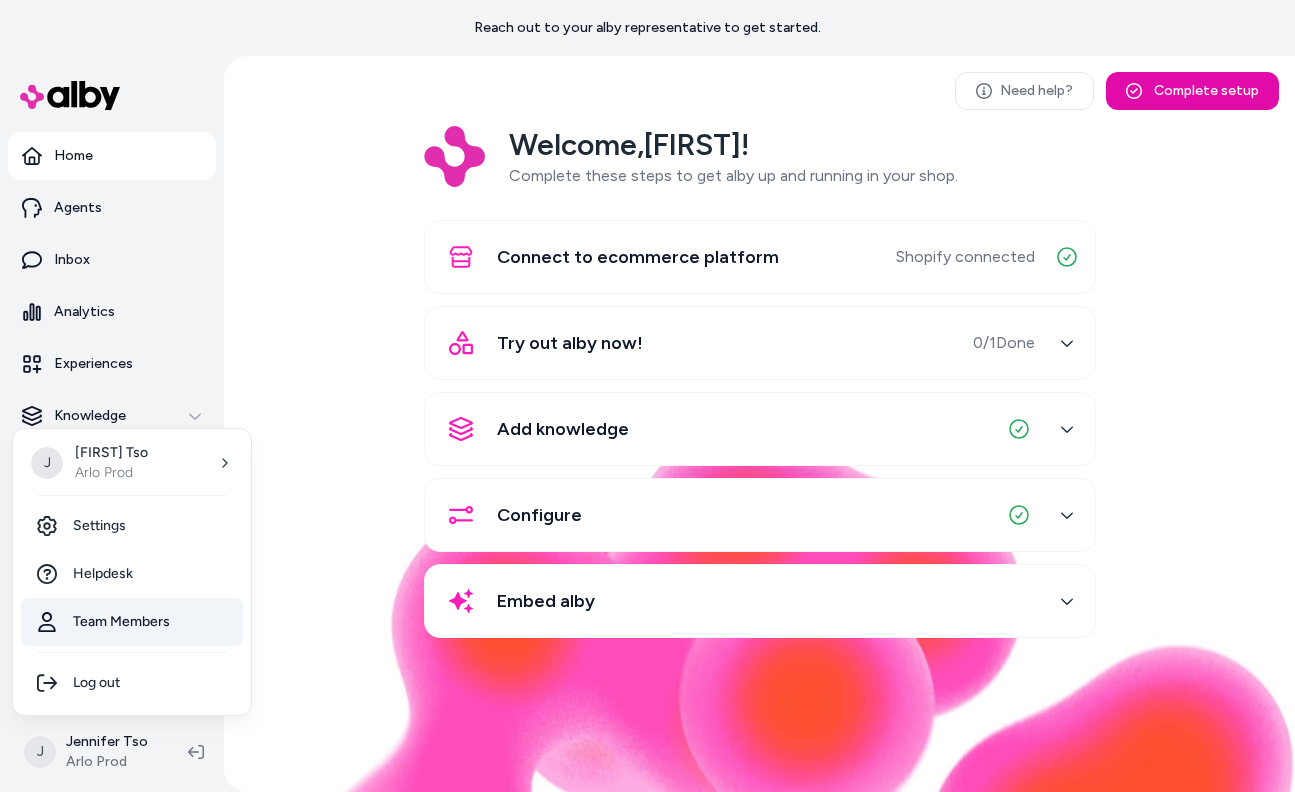 click on "Team Members" at bounding box center (132, 622) 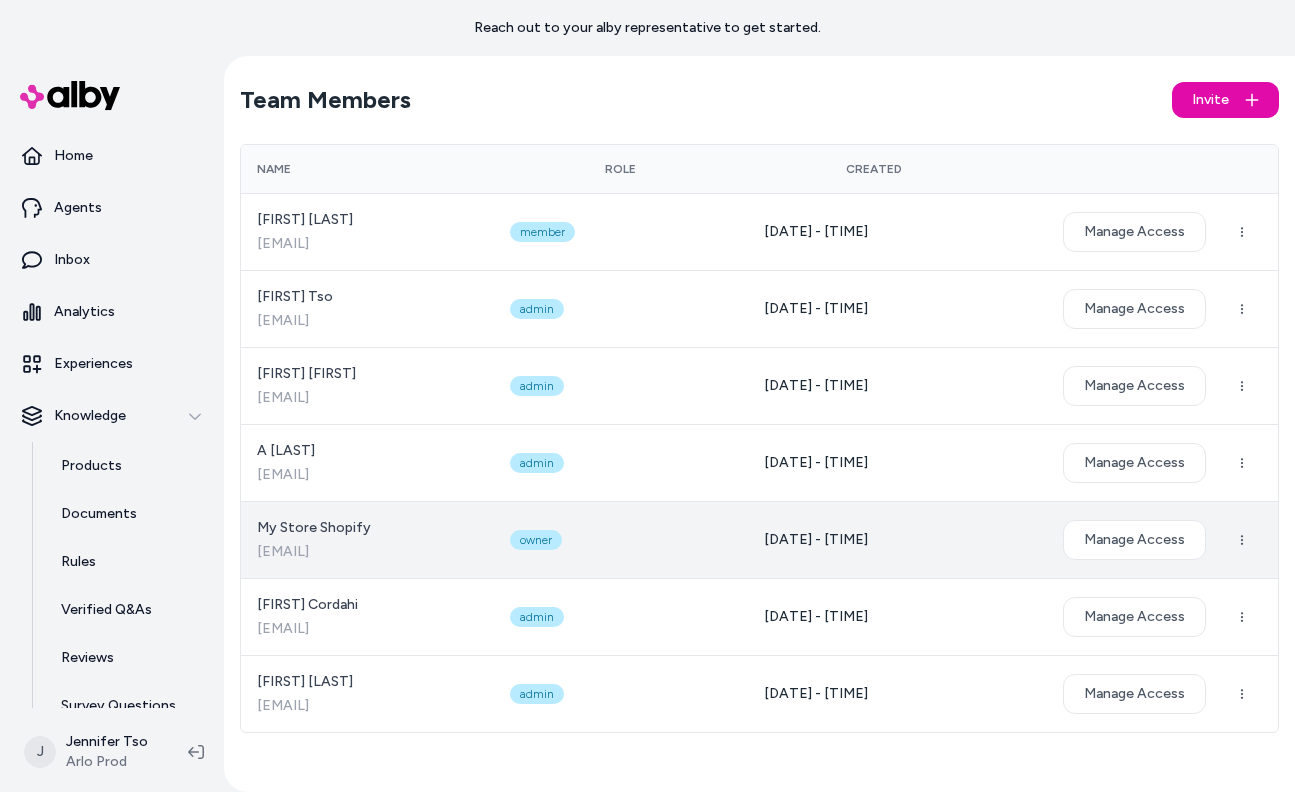 click on "alby@ep03q8-mq.myshopify.com" at bounding box center [367, 552] 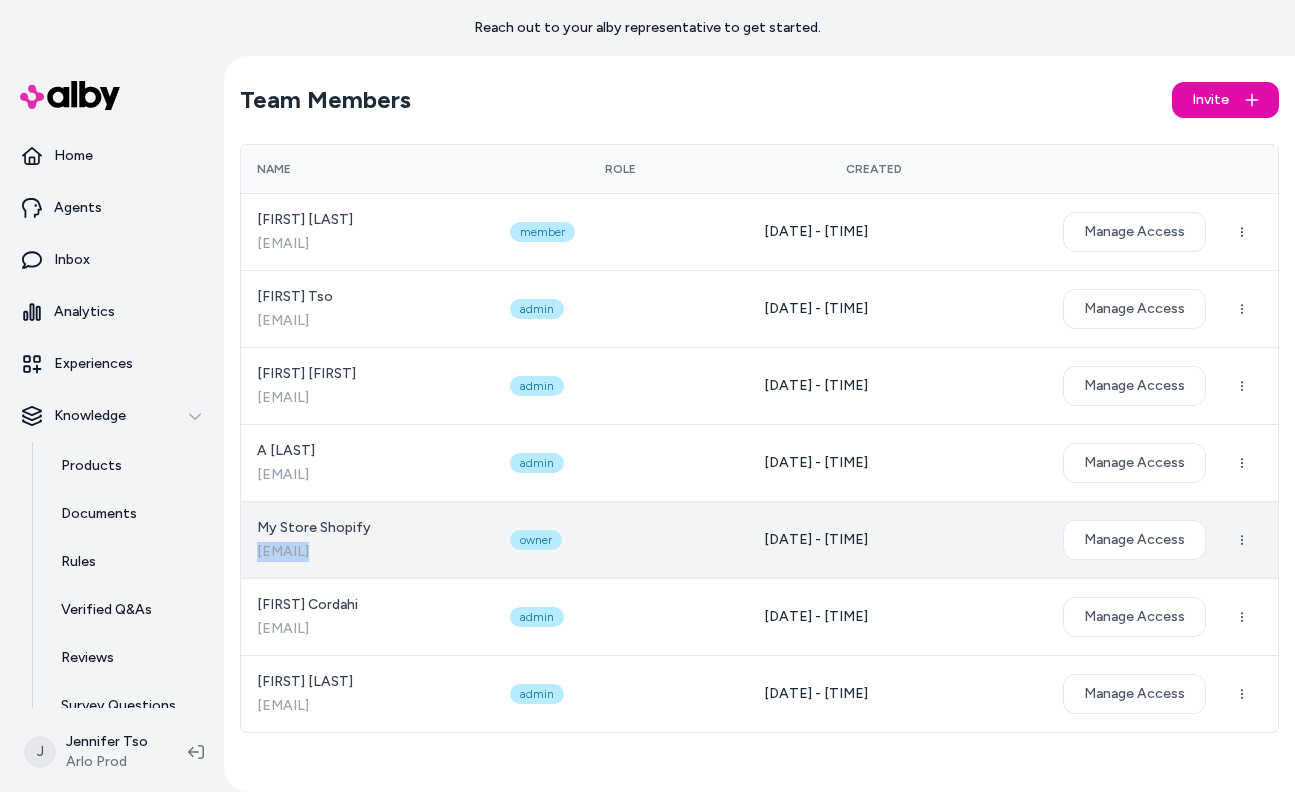 click on "alby@ep03q8-mq.myshopify.com" at bounding box center [367, 552] 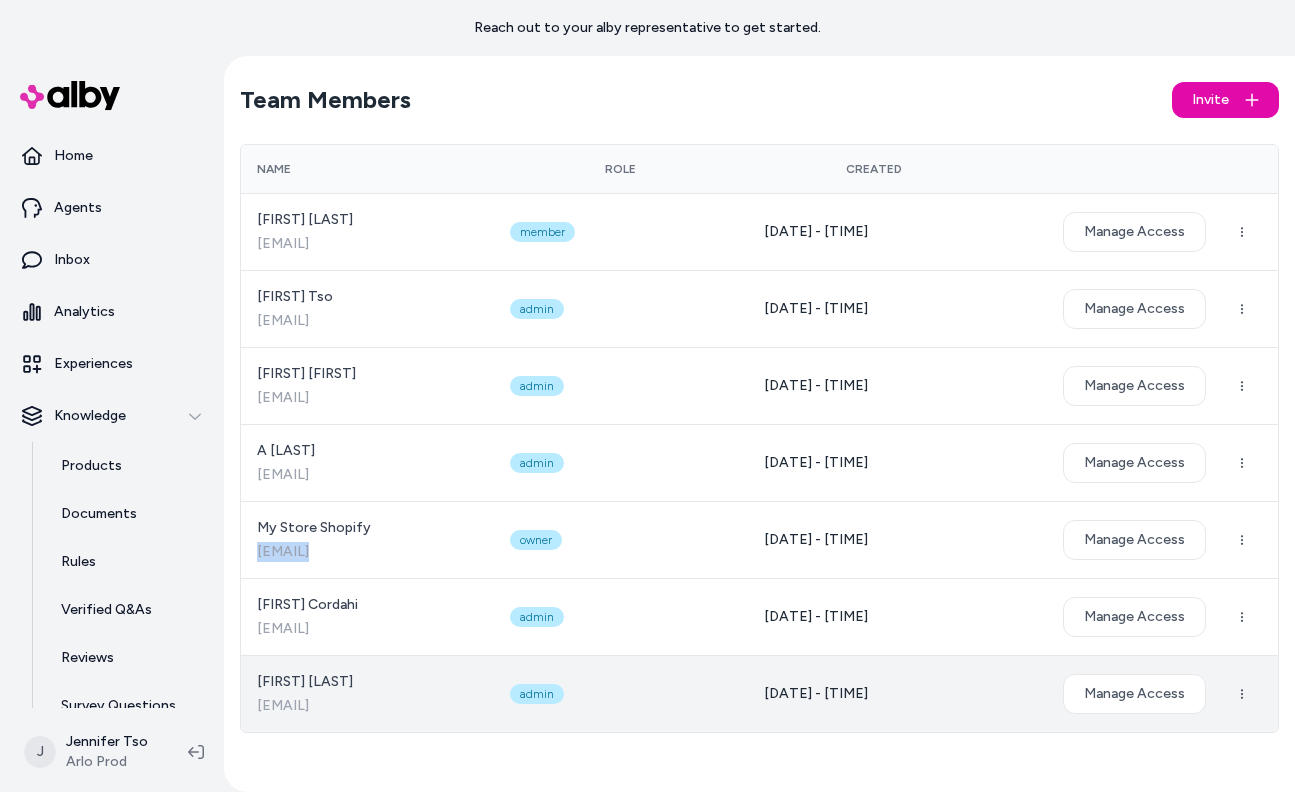 copy on "alby@ep03q8-mq.myshopify.com" 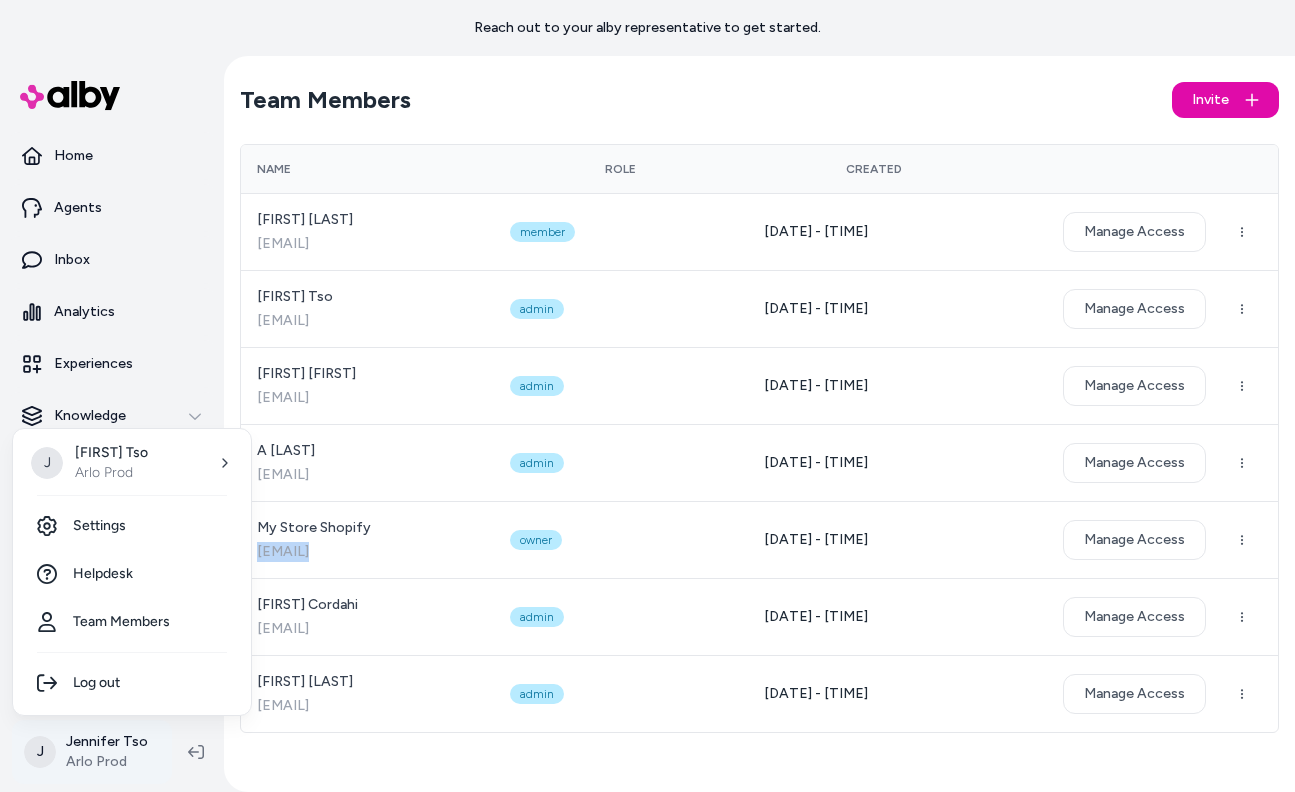 click on "Reach out to your alby representative to get started. Home Agents Inbox Analytics Experiences Knowledge Products Documents Rules Verified Q&As Reviews Survey Questions Integrations J Jennifer Tso Arlo Prod Team Members Invite   Name Role Created Saeed   Ansari sansari@arlo.com member 05/27/25 - 10:16 AM Manage Access Jennifer   Tso jtso@arlo.com admin 05/07/25 - 5:24 PM Manage Access chris   lindsey chris.lindsey@meetdomaine.com admin 04/30/25 - 3:03 PM Manage Access A   Alfaris aalfaris@arlo.com admin 04/30/25 - 3:01 PM Manage Access My Store   Shopify alby@ep03q8-mq.myshopify.com owner 04/14/25 - 9:36 AM Manage Access Alex   Cordahi alex.cordahi@bluecore.com admin 02/05/25 - 10:42 AM Manage Access Lisa   Johnstone ljohnstone@arlo.com admin 08/26/24 - 2:19 PM Manage Access J Jennifer   Tso Arlo Prod Settings Helpdesk Team Members Log out" at bounding box center (647, 396) 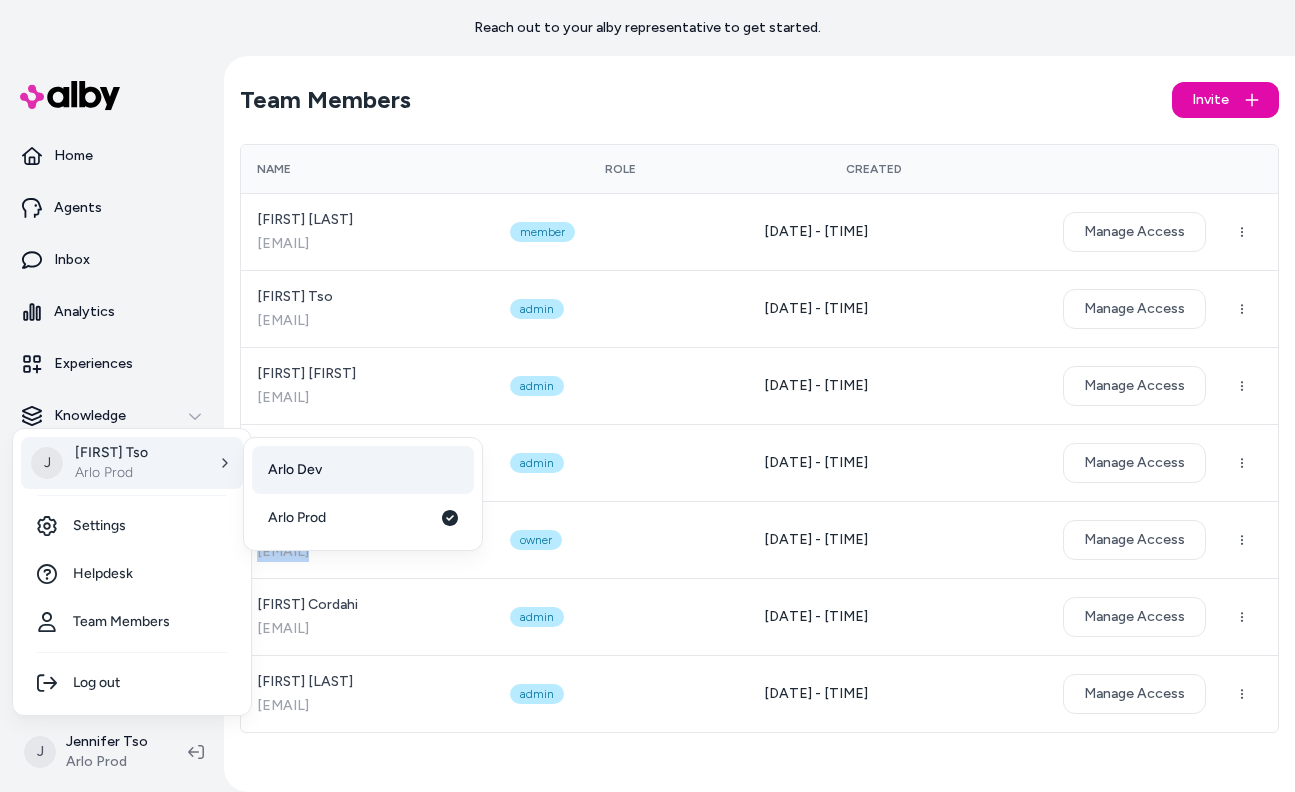click on "Arlo Dev" at bounding box center [363, 470] 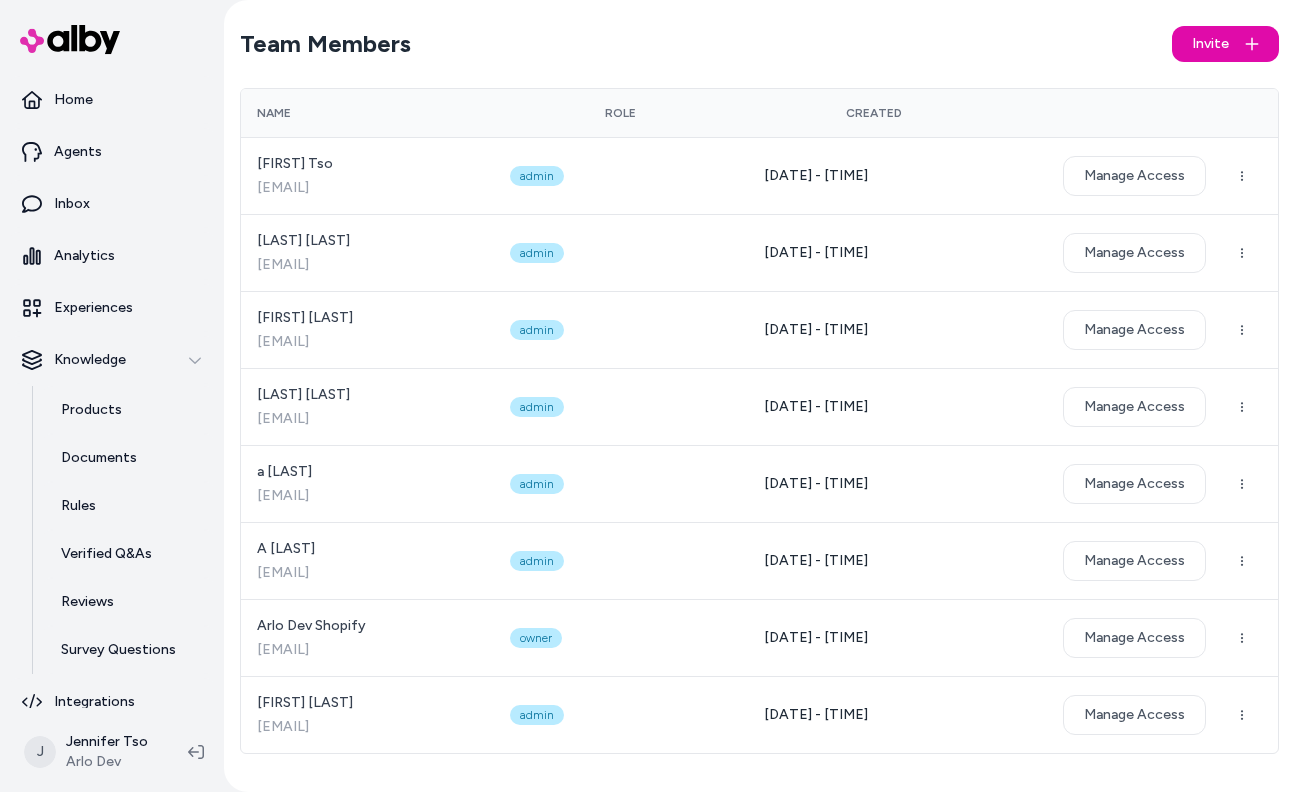 scroll, scrollTop: 0, scrollLeft: 0, axis: both 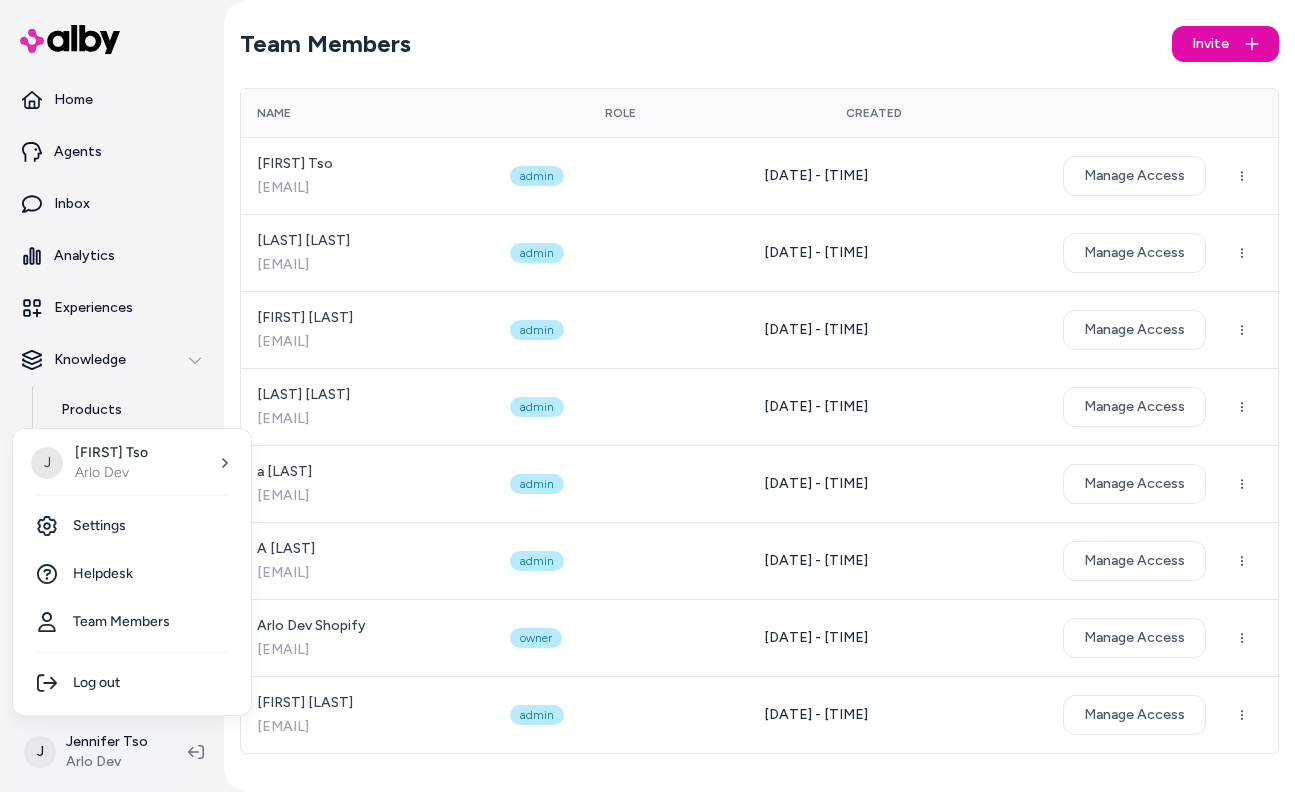click on "Home Agents Inbox Analytics Experiences Knowledge Products Documents Rules Verified Q&As Reviews Survey Questions Integrations J Jennifer Tso Arlo Dev Team Members Invite   Name Role Created Jennifer   Tso jtso@arlo.com admin 05/07/25 - 5:24 PM Manage Access kazu   otani kotani@arlo.com admin 04/30/25 - 3:03 PM Manage Access chris   lindsey chris.lindsey@meetdomaine.com admin 04/30/25 - 3:03 PM Manage Access ashley   henderson ashley.henderson@meetdomaine.com admin 04/30/25 - 3:02 PM Manage Access a   sahgal asahgal@arlo.com admin 04/30/25 - 3:02 PM Manage Access A   Alfaris aalfaris@arlo.com admin 04/30/25 - 3:01 PM Manage Access Arlo Dev   Shopify alby@arlo-dev.myshopify.com owner 04/08/25 - 5:46 AM Manage Access Lisa   Johnstone ljohnstone@arlo.com admin 08/26/24 - 2:19 PM Manage Access J Jennifer   Tso Arlo Dev Settings Helpdesk Team Members Log out" at bounding box center [647, 396] 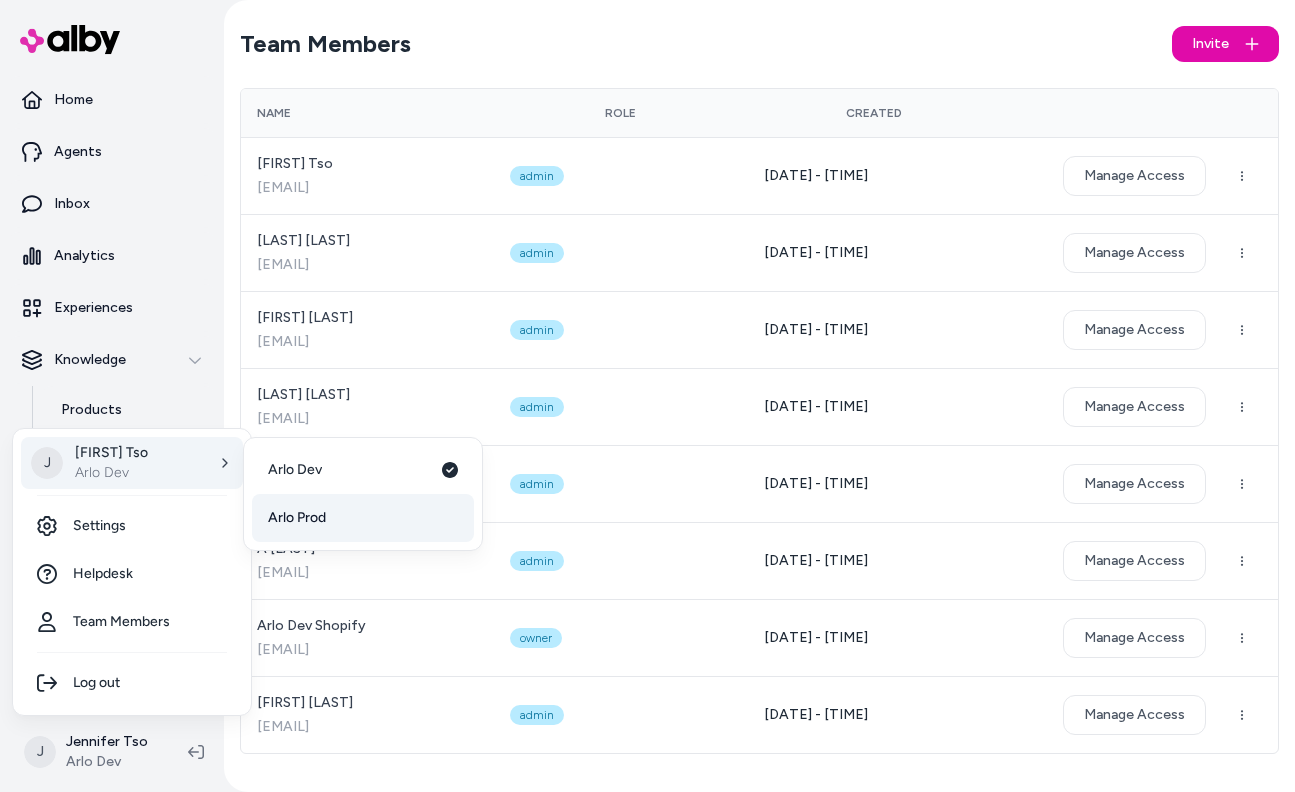 click on "Arlo Prod" at bounding box center (297, 518) 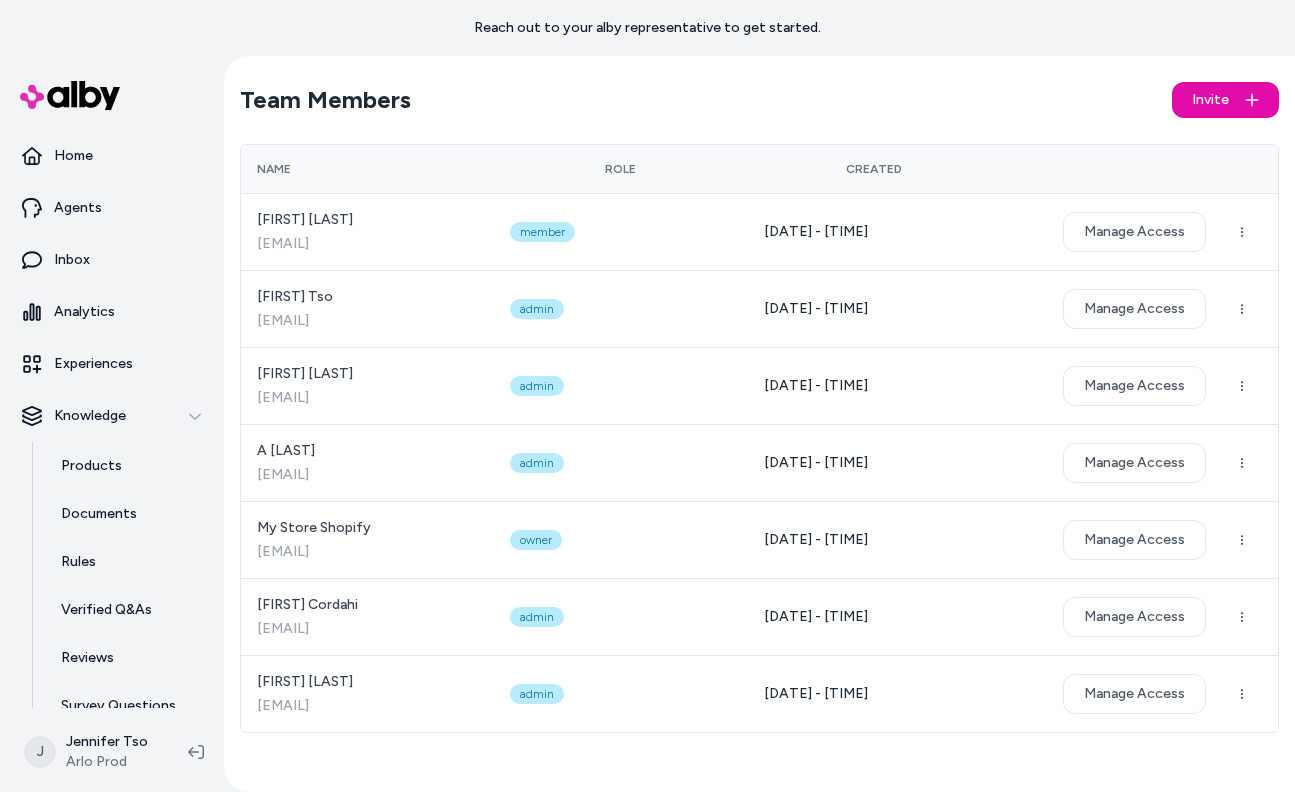 scroll, scrollTop: 0, scrollLeft: 0, axis: both 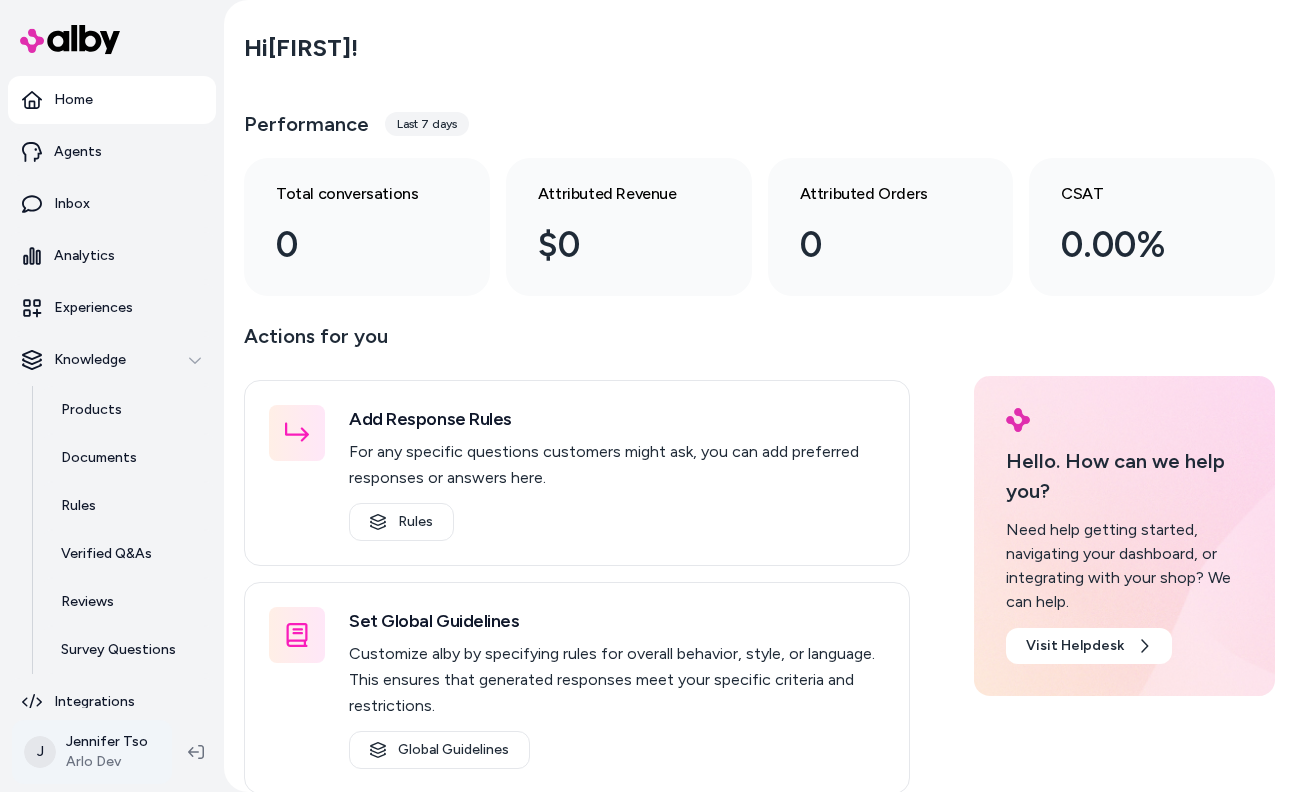 click on "Home Agents Inbox Analytics Experiences Knowledge Products Documents Rules Verified Q&As Reviews Survey Questions Integrations J [FIRST] [LAST] [COMPANY] Hi  [FIRST] ! Performance Last 7 days Total conversations   0 Attributed Revenue   $0 Attributed Orders   0 CSAT   0.00% Actions for you Add Response Rules For any specific questions customers might ask, you can add preferred responses or answers here. Rules Set Global Guidelines Customize alby by specifying rules for overall behavior, style, or language. This ensures that generated responses meet your specific criteria and restrictions. Global Guidelines Configure Experiences Control the shopper-facing experience by choosing where alby appears, the types of questions alby can answer (skills), and customizing the look and feel. Experiences Hello. How can we help you? Need help getting started, navigating your dashboard, or integrating with your shop? We can help. Visit Helpdesk" at bounding box center [647, 396] 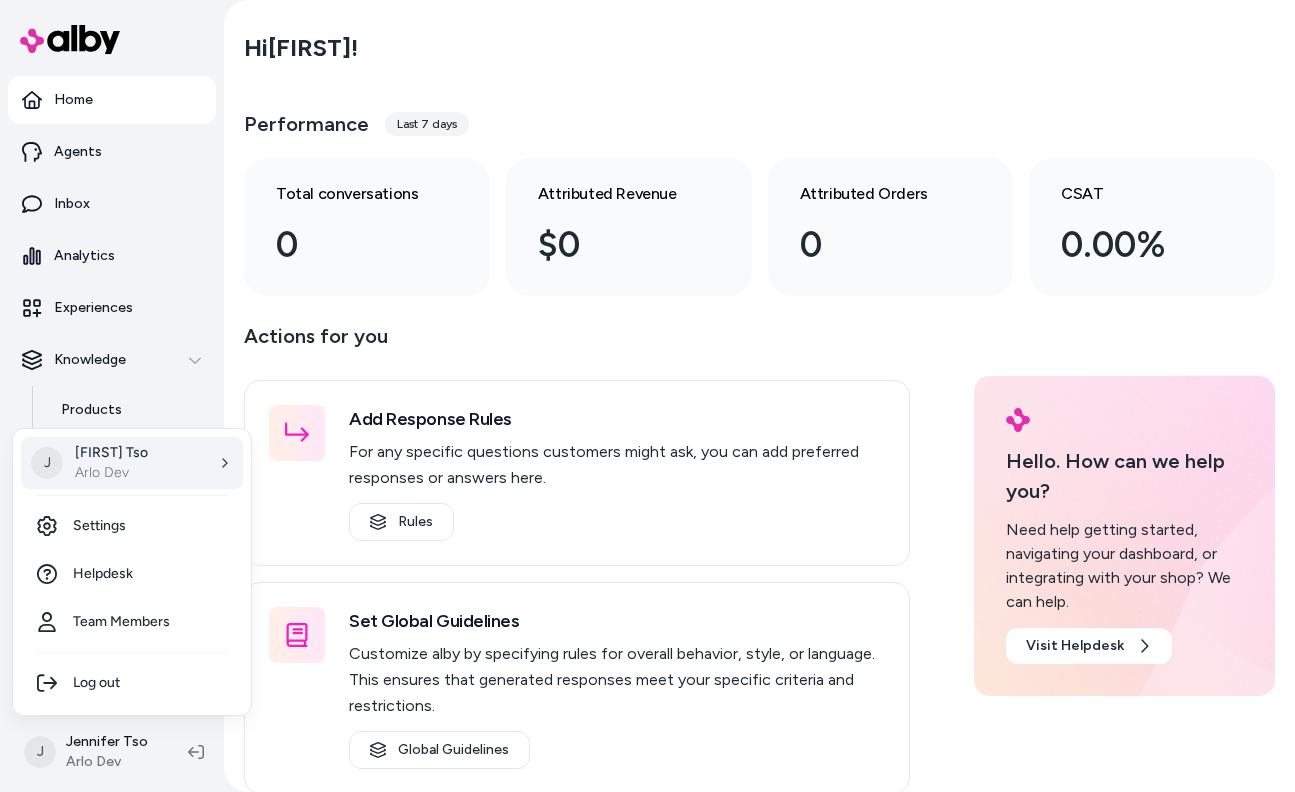 click on "J [FIRST]   [LAST] [COMPANY]" at bounding box center (132, 463) 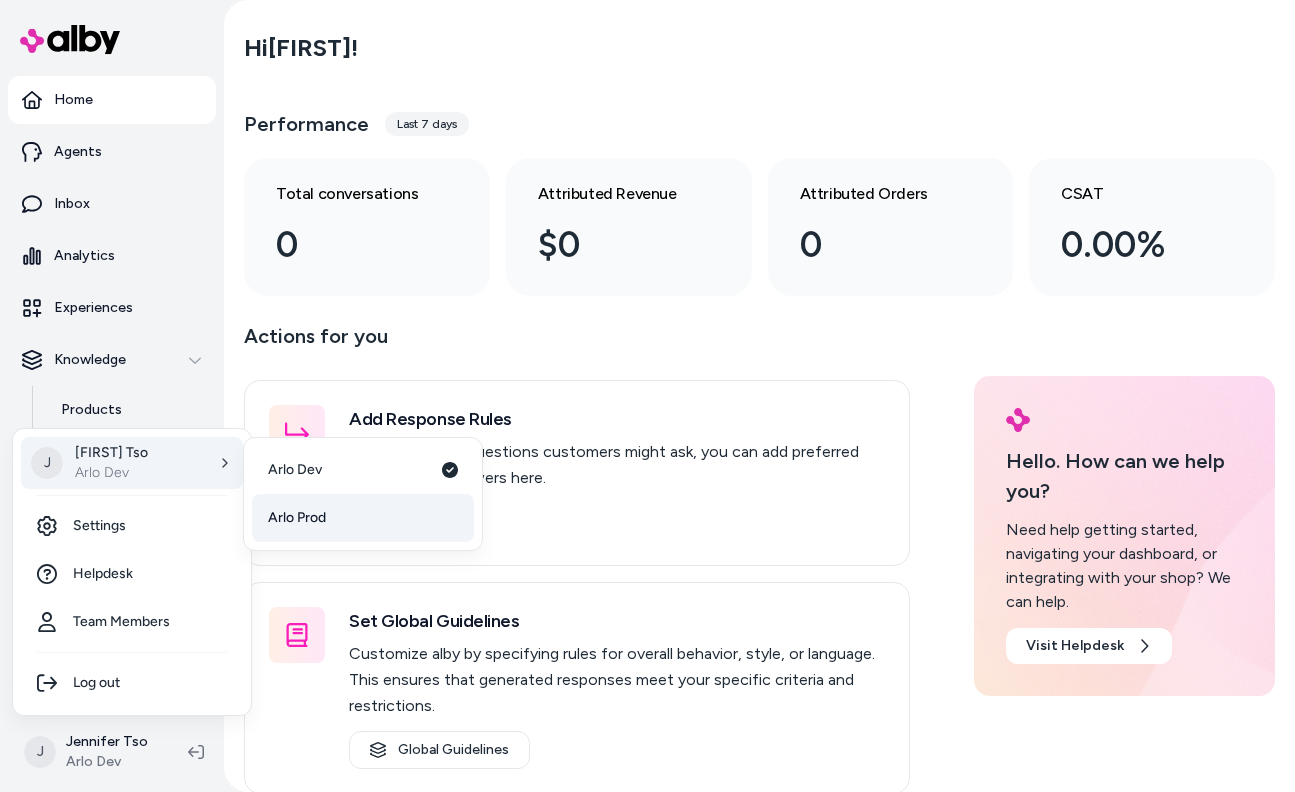 click on "Arlo Prod" at bounding box center (363, 518) 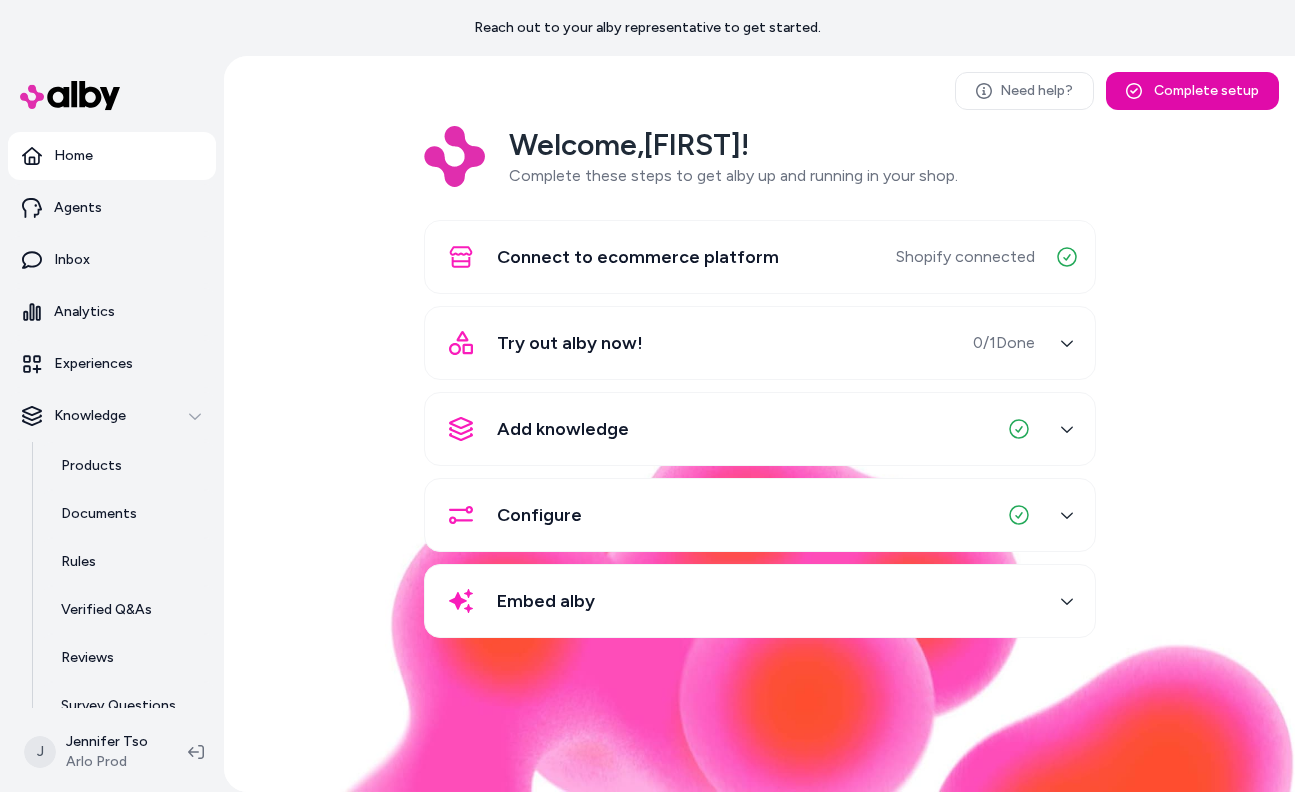scroll, scrollTop: 0, scrollLeft: 0, axis: both 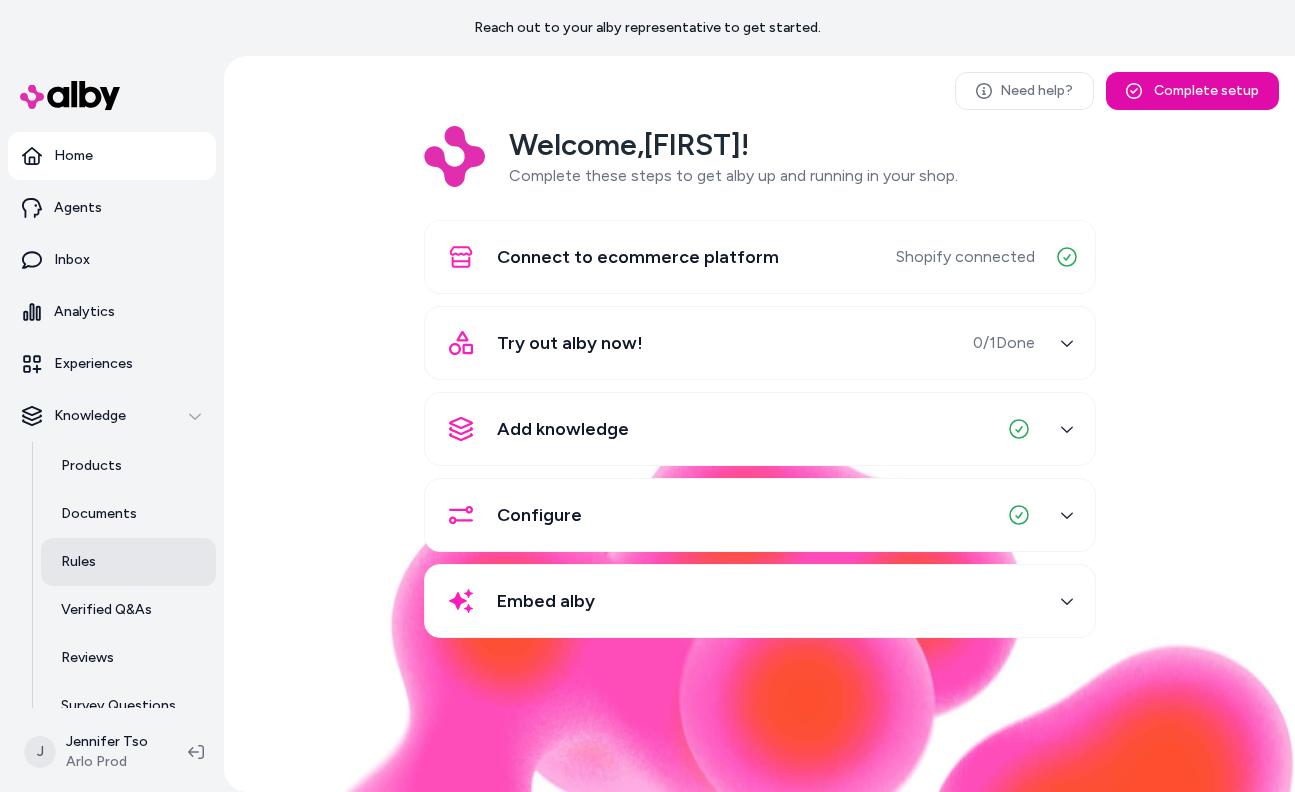 click on "Rules" at bounding box center [78, 562] 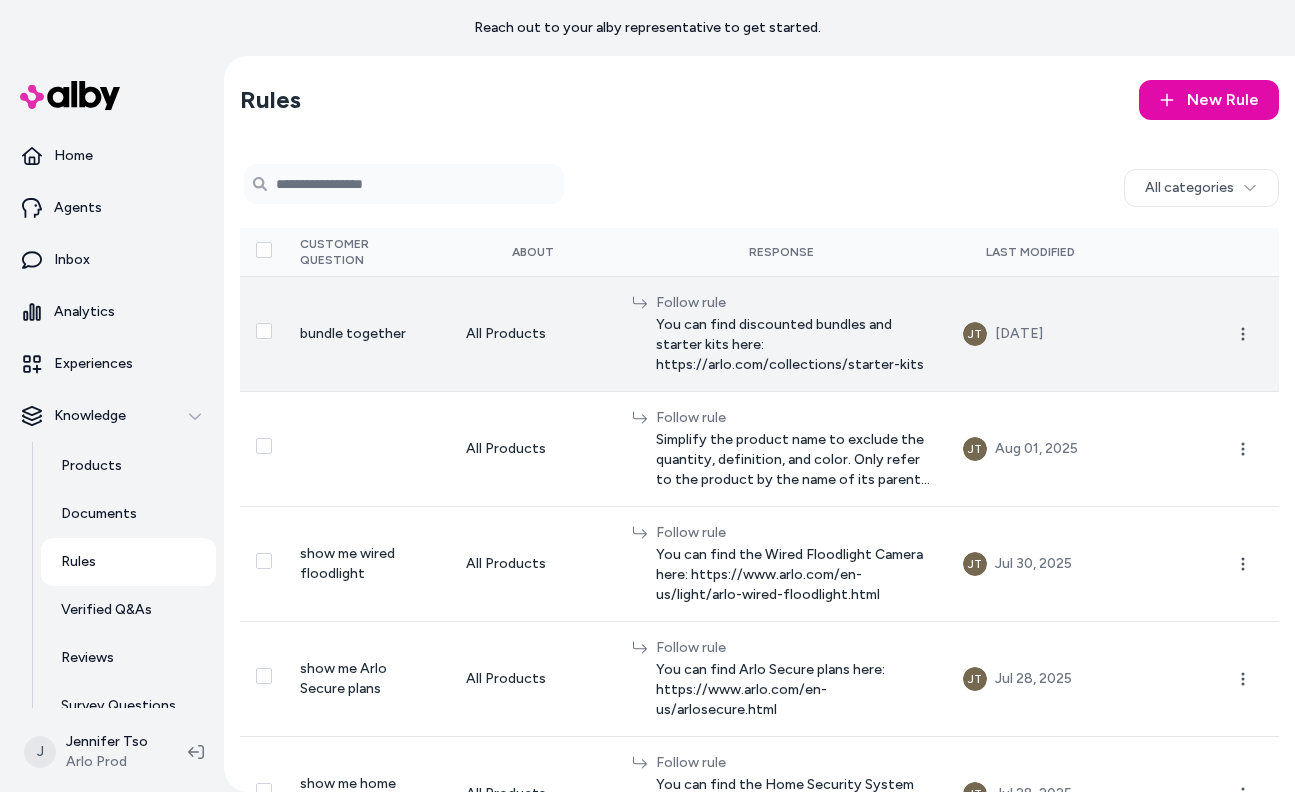 click on "Follow rule You can find discounted bundles and starter kits here: https://arlo.com/collections/starter-kits" at bounding box center (782, 333) 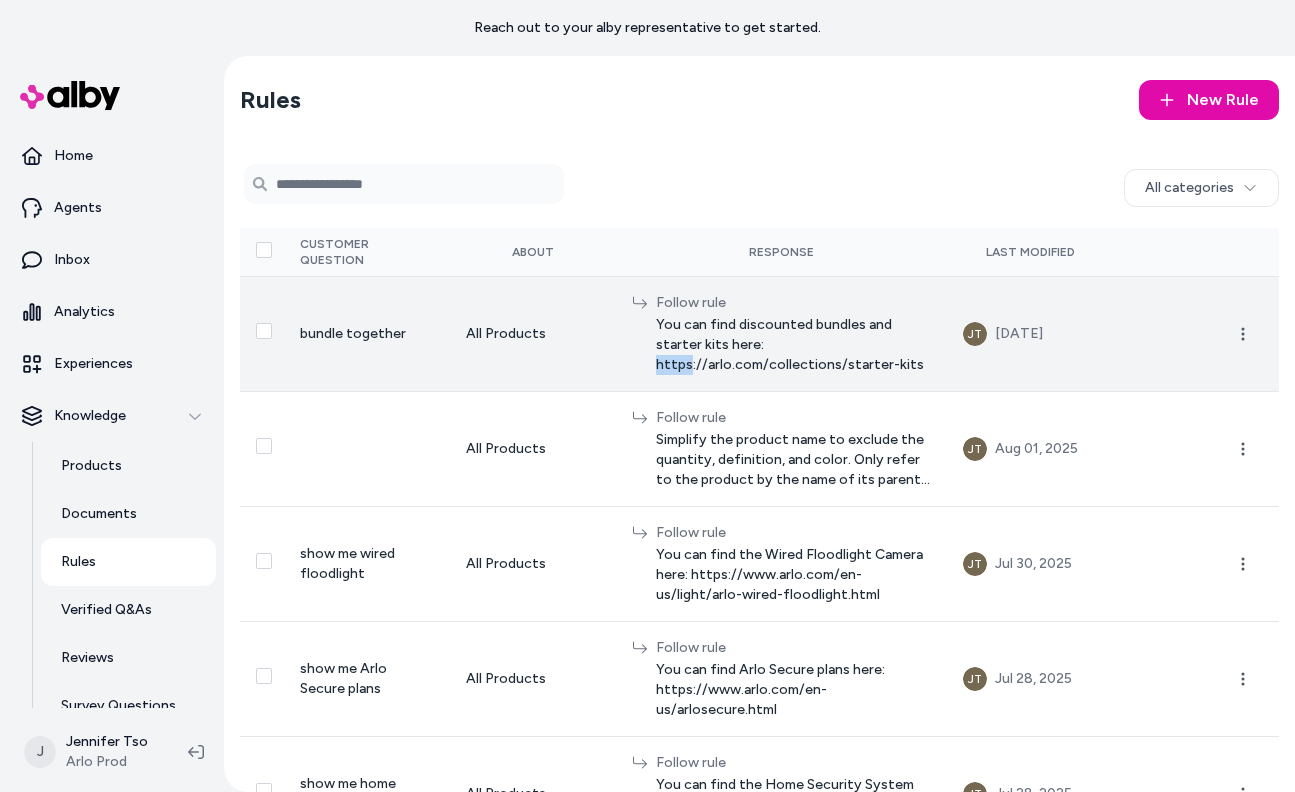 click on "You can find discounted bundles and starter kits here: https://arlo.com/collections/starter-kits" at bounding box center (794, 345) 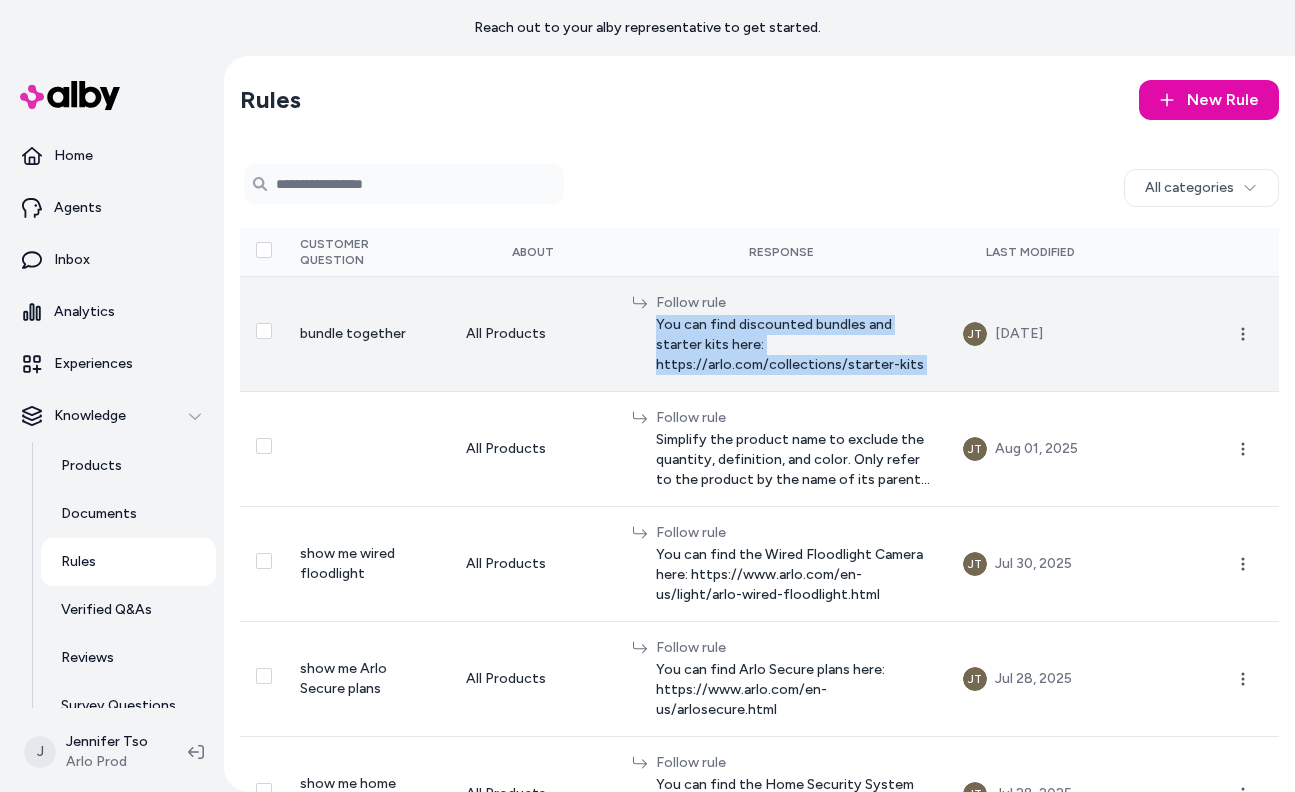 click on "You can find discounted bundles and starter kits here: https://arlo.com/collections/starter-kits" at bounding box center (794, 345) 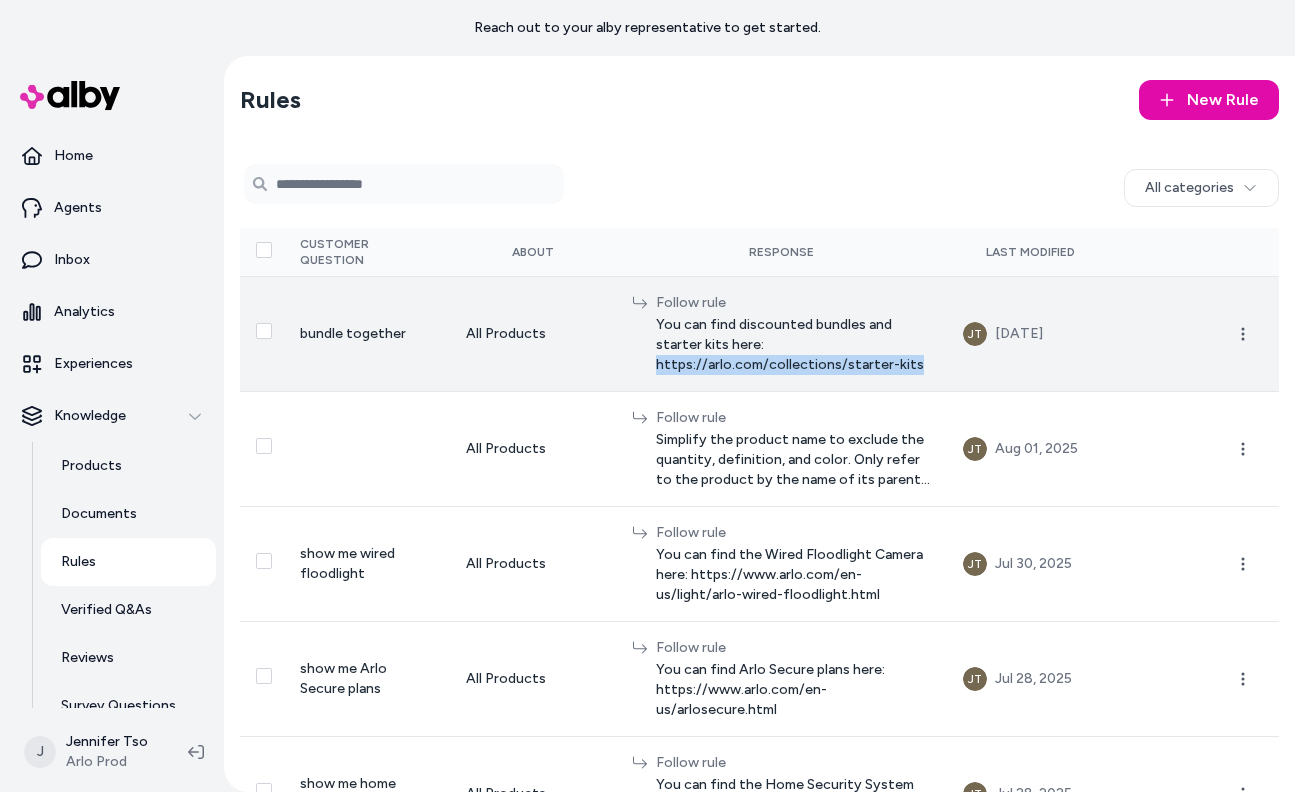 drag, startPoint x: 661, startPoint y: 368, endPoint x: 913, endPoint y: 367, distance: 252.00198 